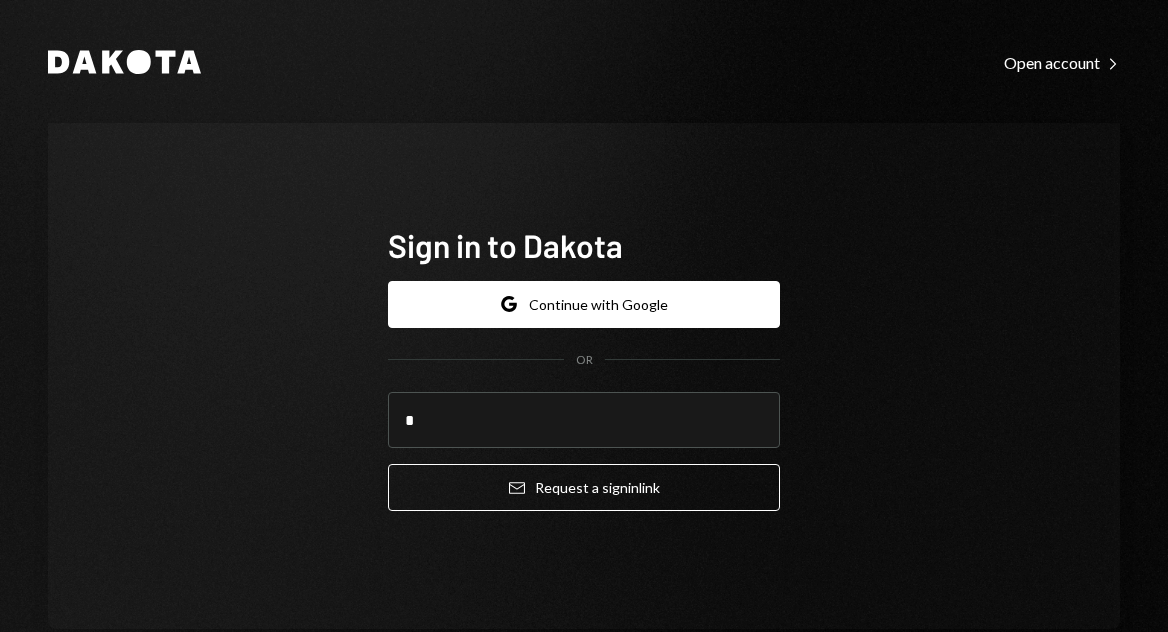 scroll, scrollTop: 0, scrollLeft: 0, axis: both 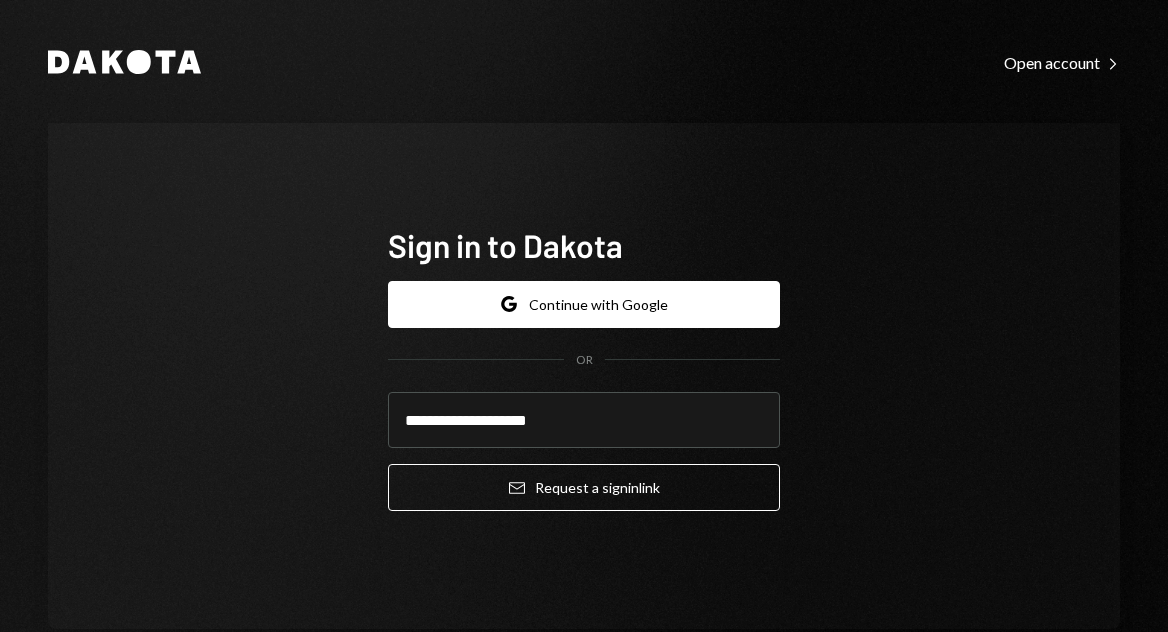 click on "**********" at bounding box center (584, 376) 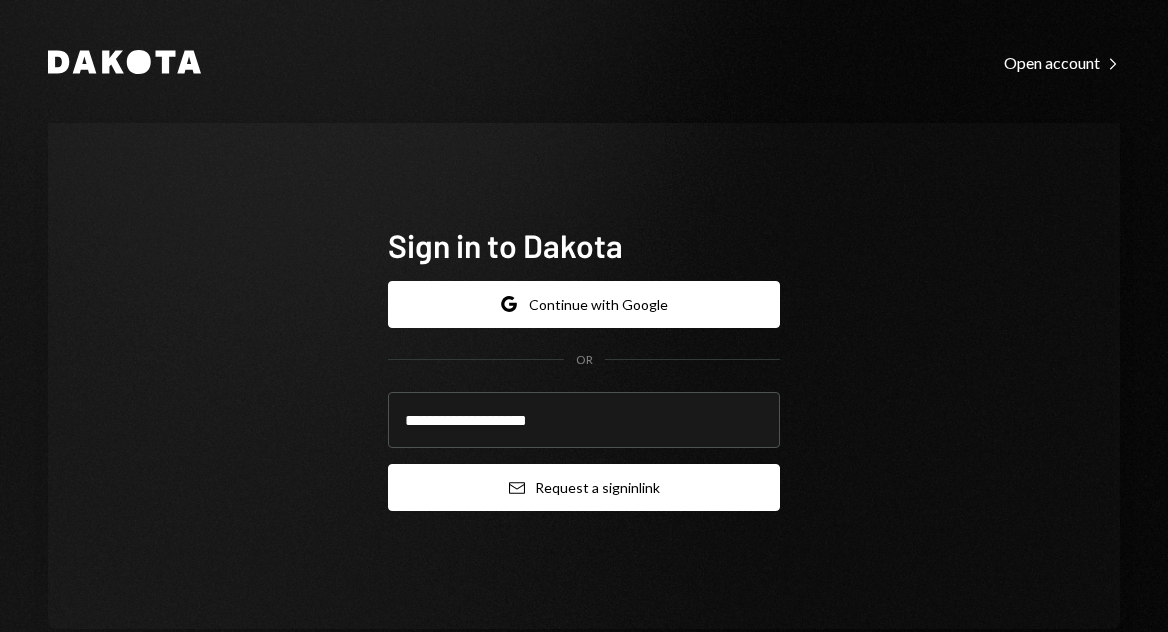 click on "Email Request a sign  in  link" at bounding box center (584, 487) 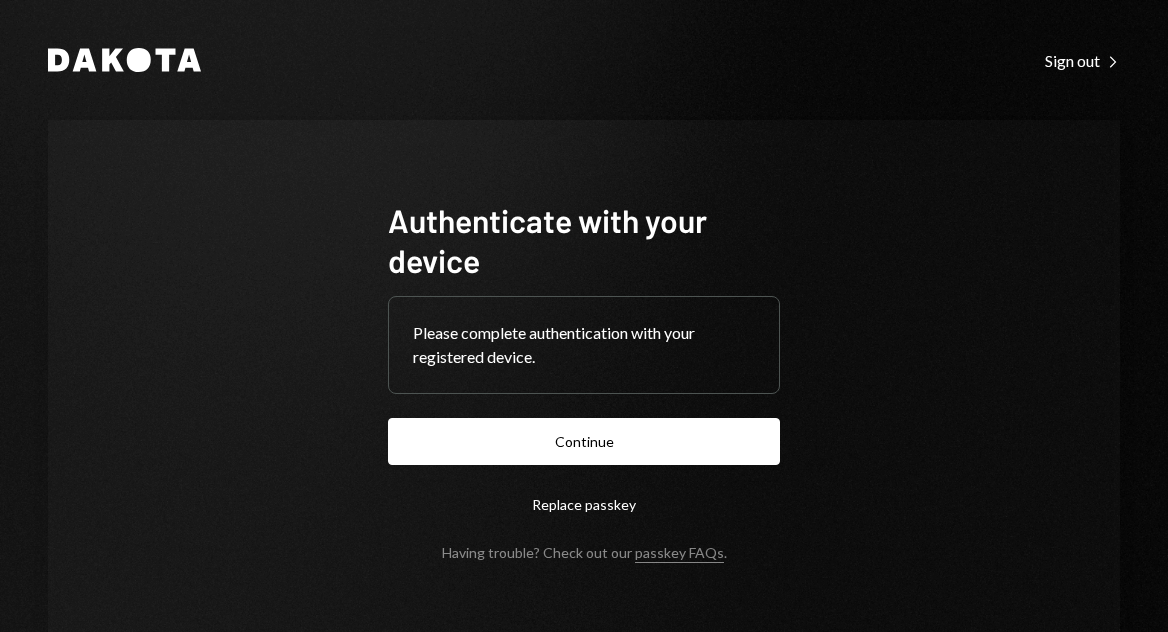 scroll, scrollTop: 0, scrollLeft: 0, axis: both 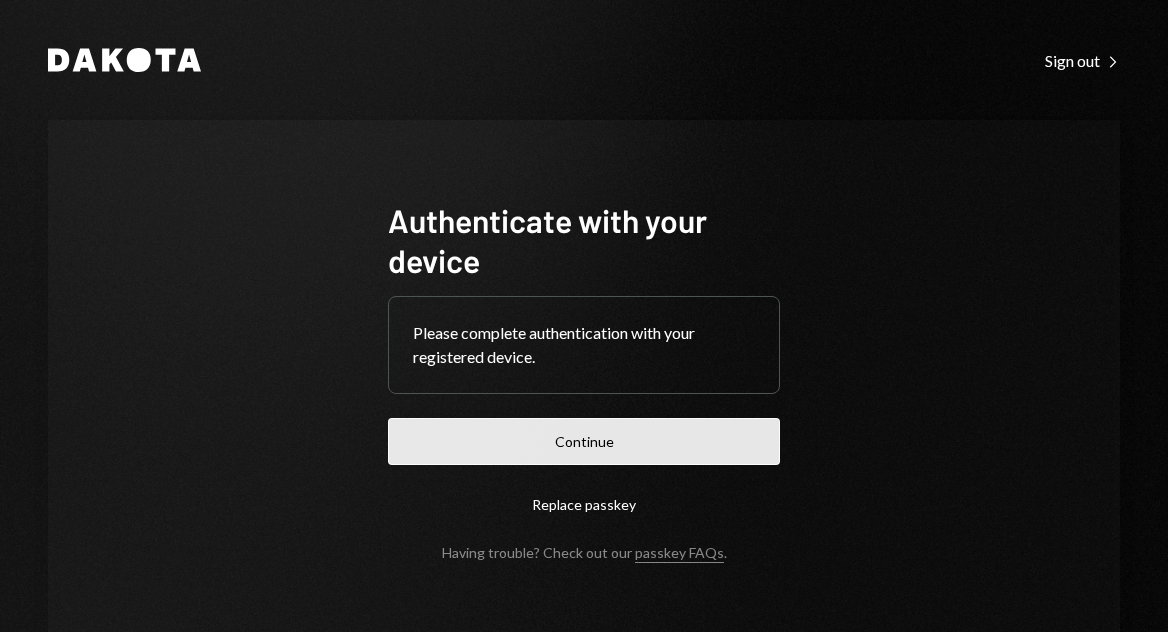 click on "Continue" at bounding box center [584, 441] 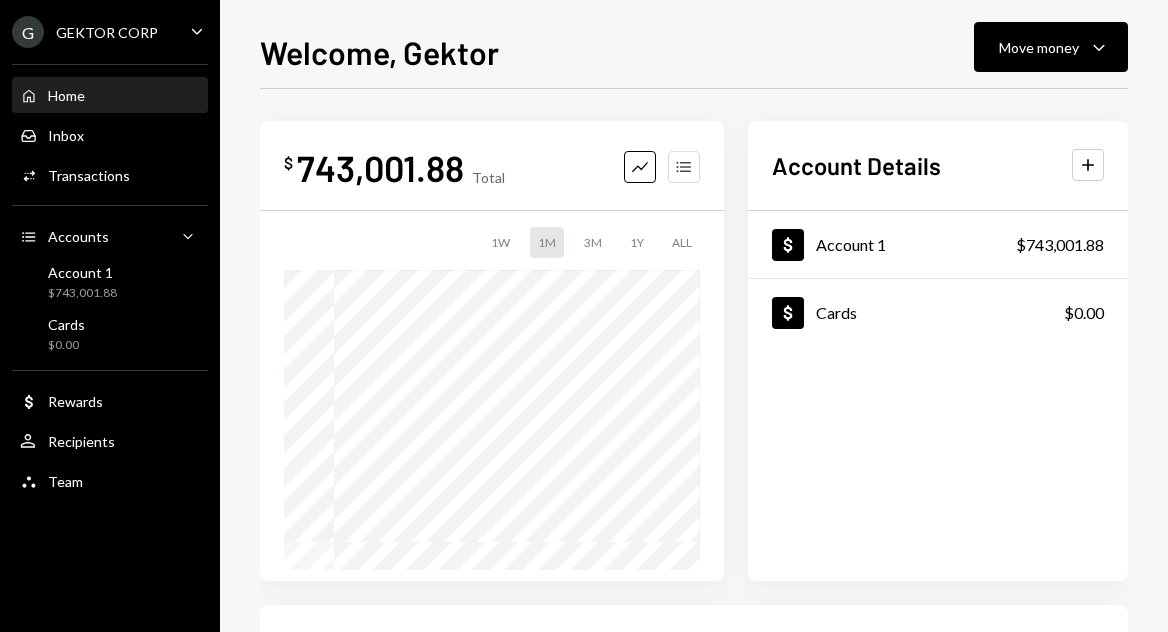 click 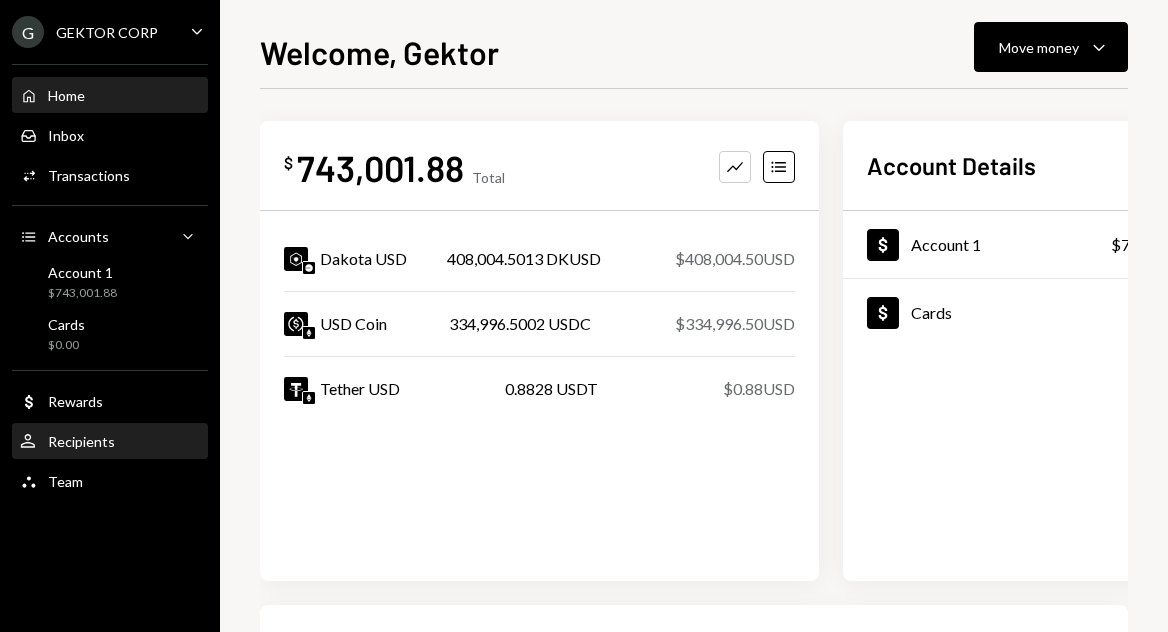click on "Recipients" at bounding box center [81, 441] 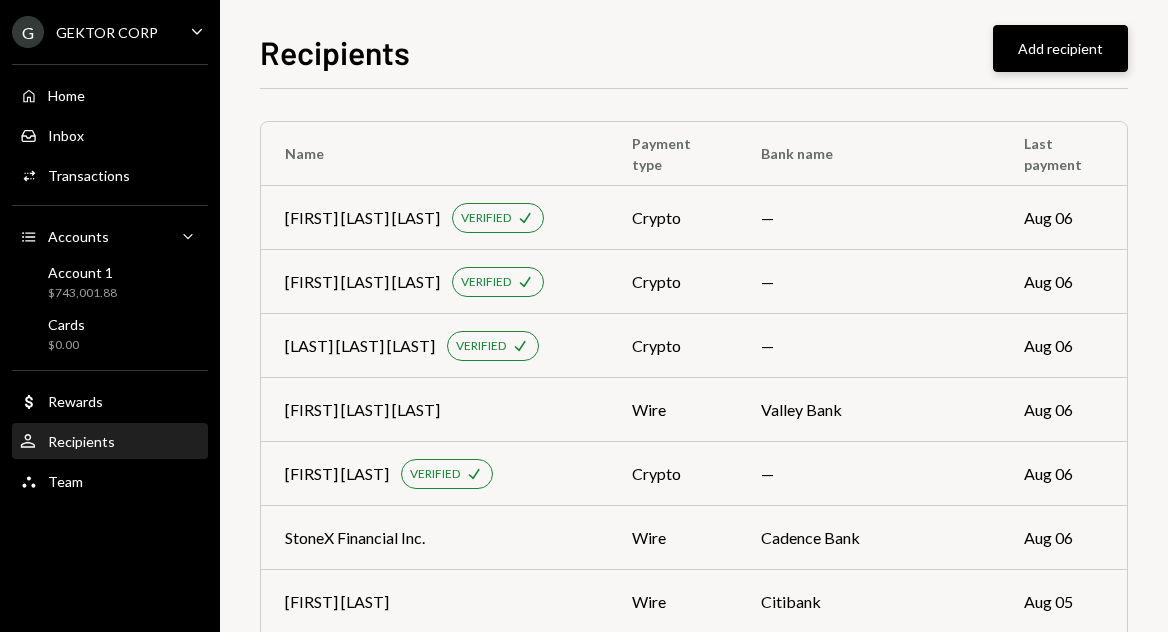 click on "Add recipient" at bounding box center (1060, 48) 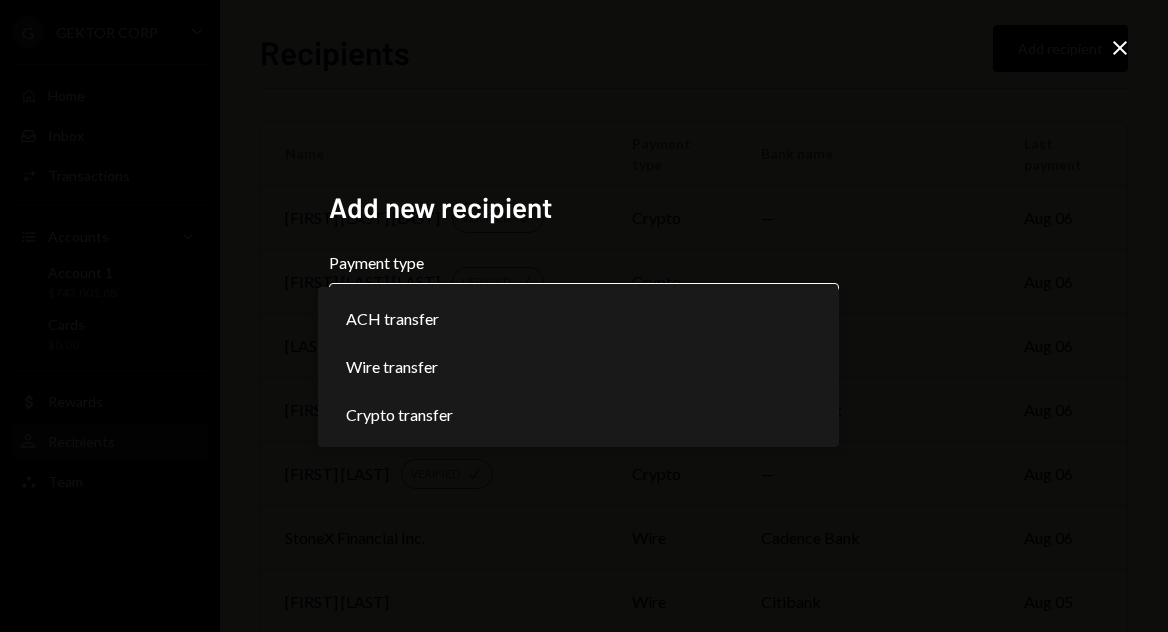 click on "G GEKTOR CORP Caret Down Home Home Inbox Inbox Activities Transactions Accounts Accounts Caret Down Account 1 $743,001.88 Cards $0.00 Dollar Rewards User Recipients Team TeamRecipients Add recipient Name Payment type Bank name Last payment [NAME] VERIFIED Check crypto — Aug 06 [NAME] VERIFIED Check crypto — Aug 06 [LAST] VERIFIED Check crypto — Aug 06 [NAME] wire Valley Bank Aug 06 [NAME] VERIFIED Check crypto — Aug 06 StoneX Financial Inc. wire Cadence Bank Aug 06 [NAME] wire Citibank Aug 05 [NAME] wire bank of america Aug 05 MKMSL Global Business LLC wire SEACOAST NATIONAL BANK Aug 05 BRAZIL CODE LLC wire Citibank Aug 05 TONGA CORP wire BANK OF AMERICA Aug 05 QGlobal wire Community Federal Savings Bank Aug 05 rap VERIFIED Check crypto — Aug 04 Beverly Hills Car Club INC. wire bank of america Aug 04 Goldin Auctions LLC wire TD BANK Aug 04 Interactive Brokers LLC wire JP MORGAN CHASE" at bounding box center (584, 316) 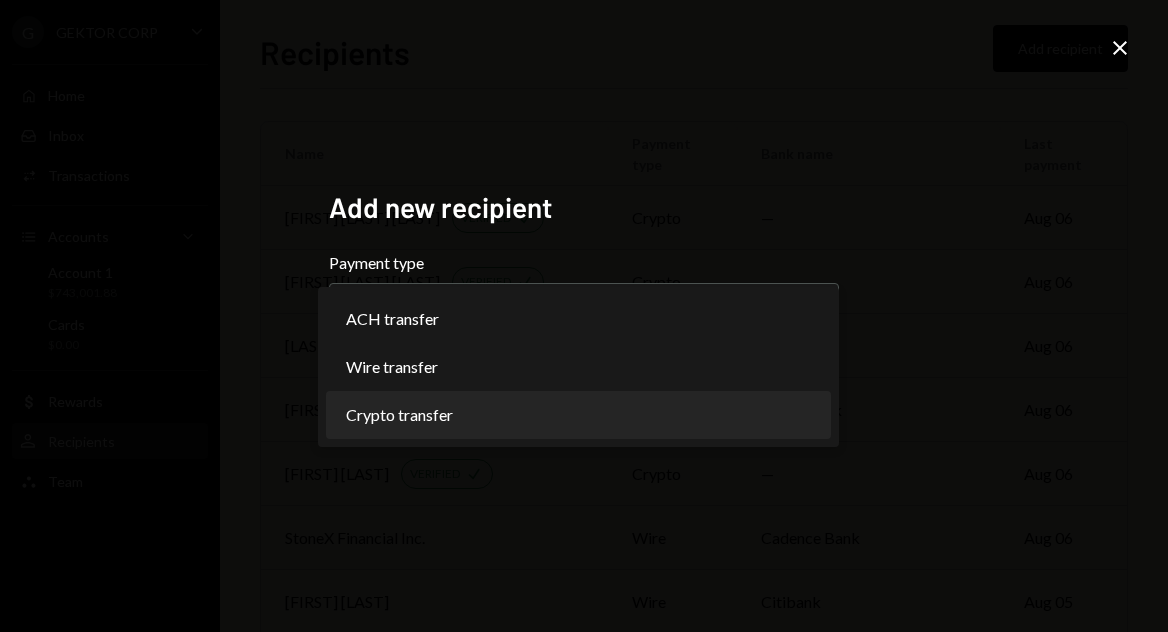 select on "******" 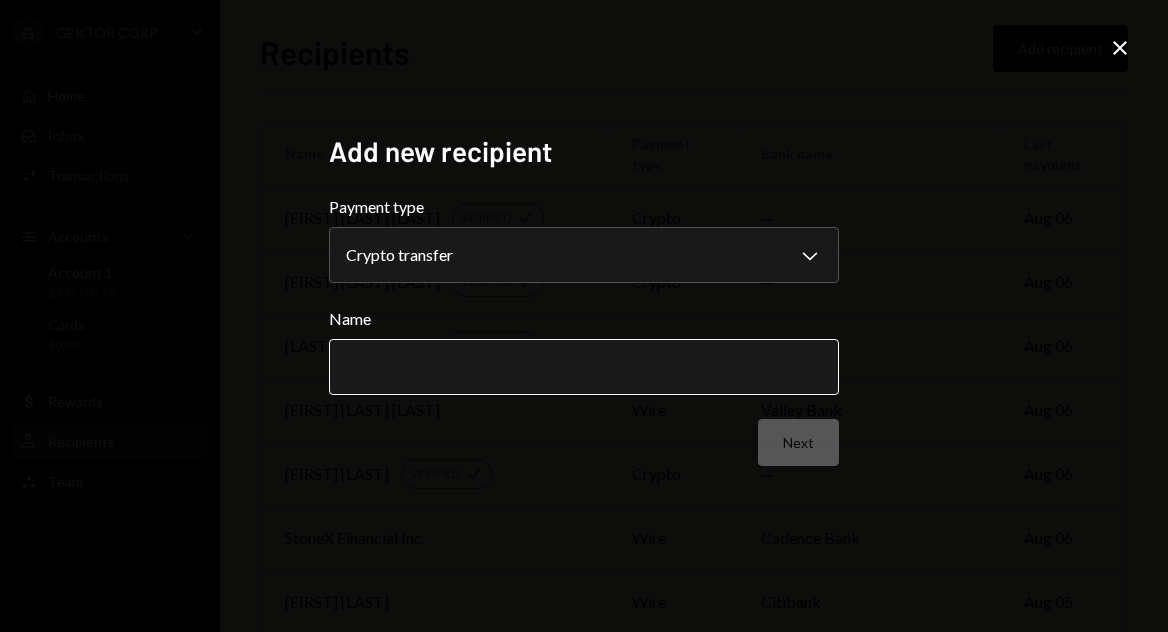 click on "Name" at bounding box center (584, 367) 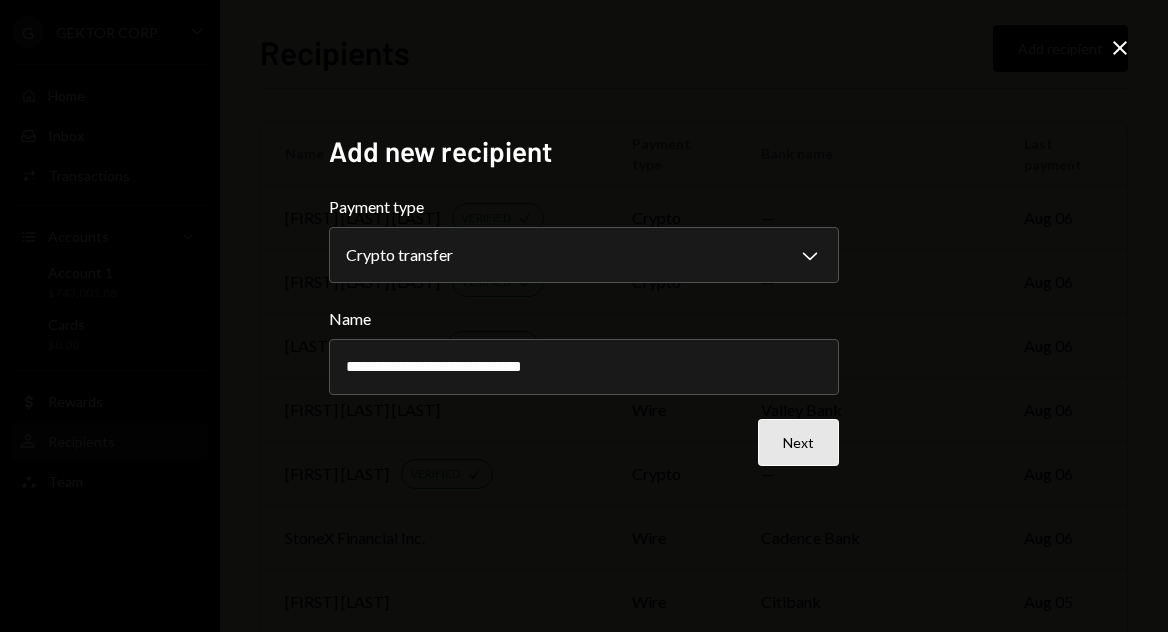 type on "**********" 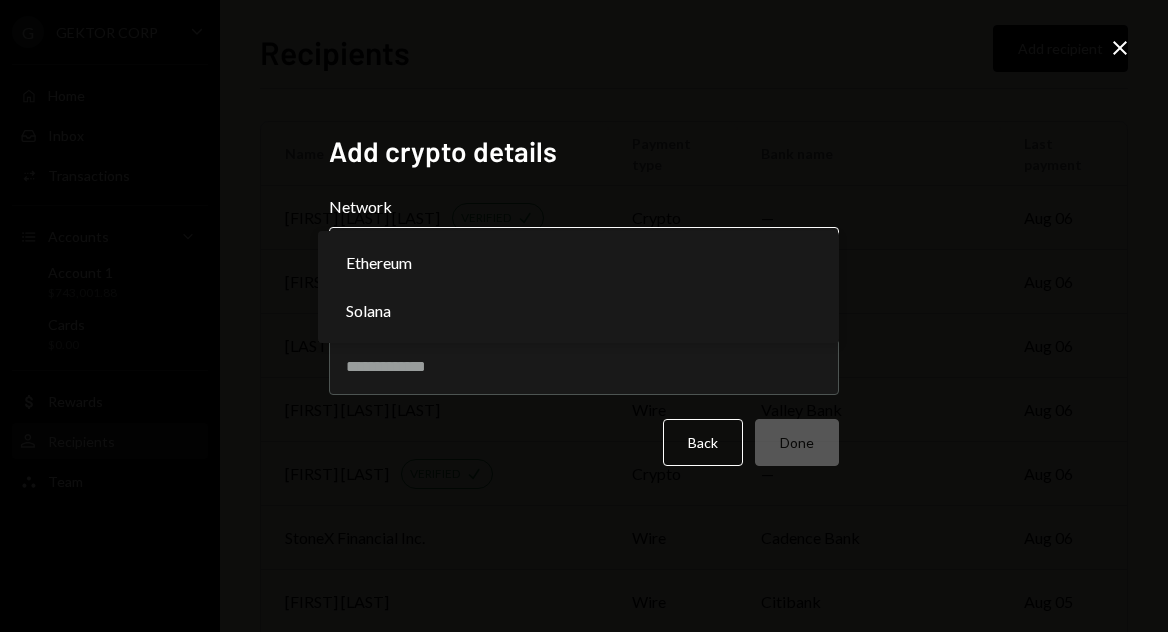 click on "G GEKTOR CORP Caret Down Home Home Inbox Inbox Activities Transactions Accounts Accounts Caret Down Account 1 $743,001.88 Cards $0.00 Dollar Rewards User Recipients Team TeamRecipients Add recipient Name Payment type Bank name Last payment [NAME] VERIFIED Check crypto — Aug 06 [NAME] VERIFIED Check crypto — Aug 06 [LAST] VERIFIED Check crypto — Aug 06 [NAME] wire Valley Bank Aug 06 [NAME] VERIFIED Check crypto — Aug 06 StoneX Financial Inc. wire Cadence Bank Aug 06 [NAME] wire Citibank Aug 05 [NAME] wire bank of america Aug 05 MKMSL Global Business LLC wire SEACOAST NATIONAL BANK Aug 05 BRAZIL CODE LLC wire Citibank Aug 05 TONGA CORP wire BANK OF AMERICA Aug 05 QGlobal wire Community Federal Savings Bank Aug 05 rap VERIFIED Check crypto — Aug 04 Beverly Hills Car Club INC. wire bank of america Aug 04 Goldin Auctions LLC wire TD BANK Aug 04 Interactive Brokers LLC wire JP MORGAN CHASE" at bounding box center [584, 316] 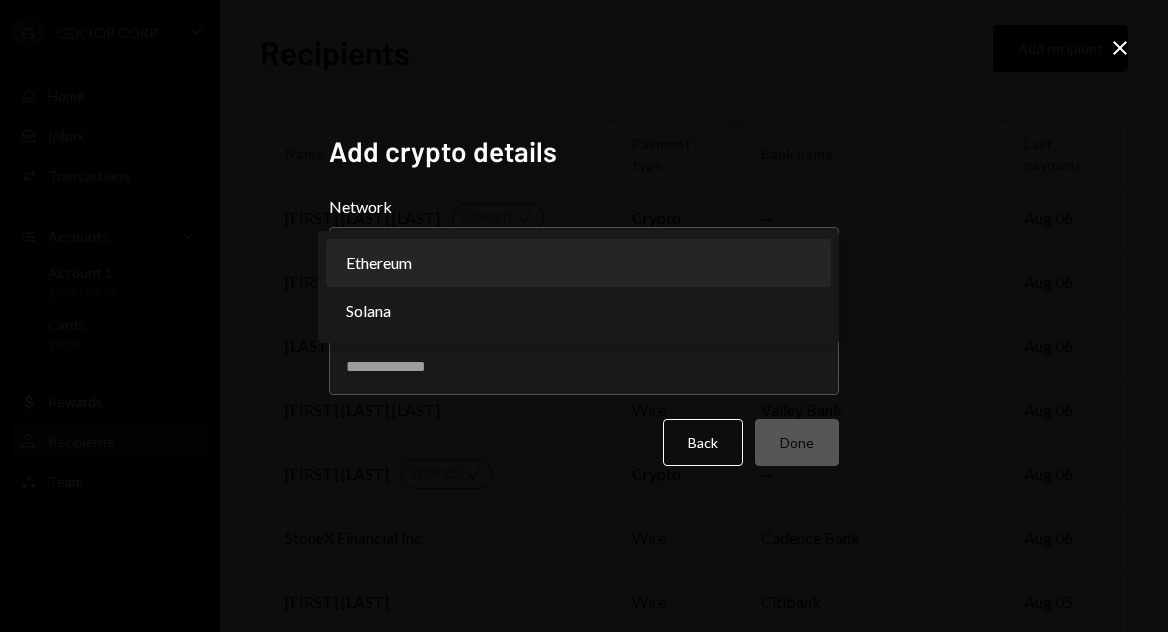 select on "**********" 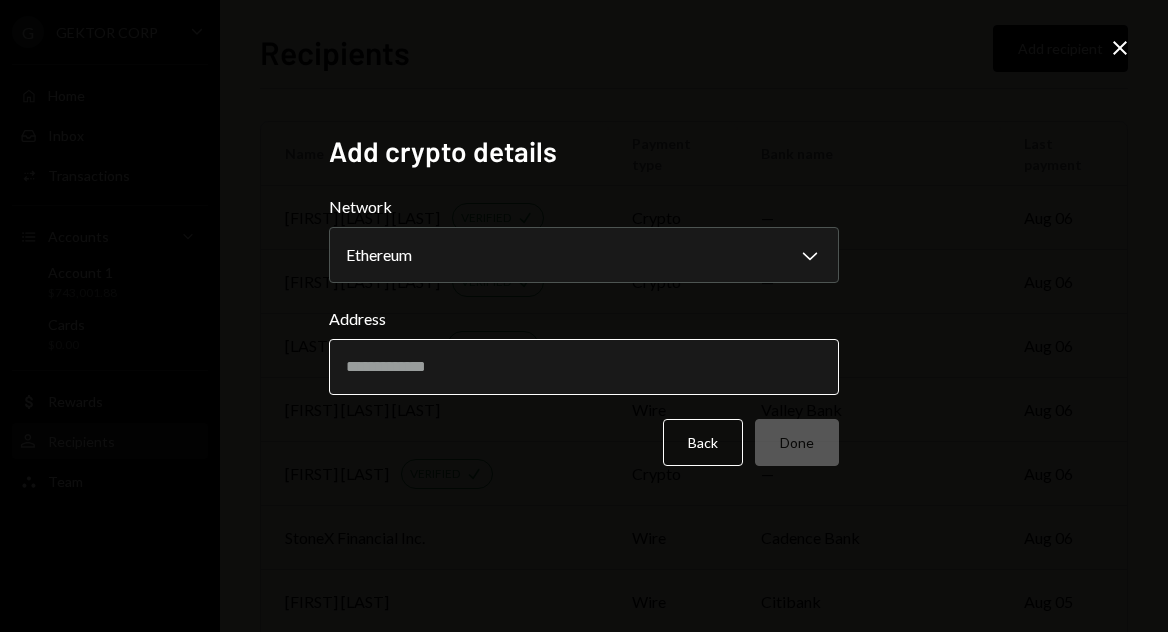 click on "Address" at bounding box center (584, 367) 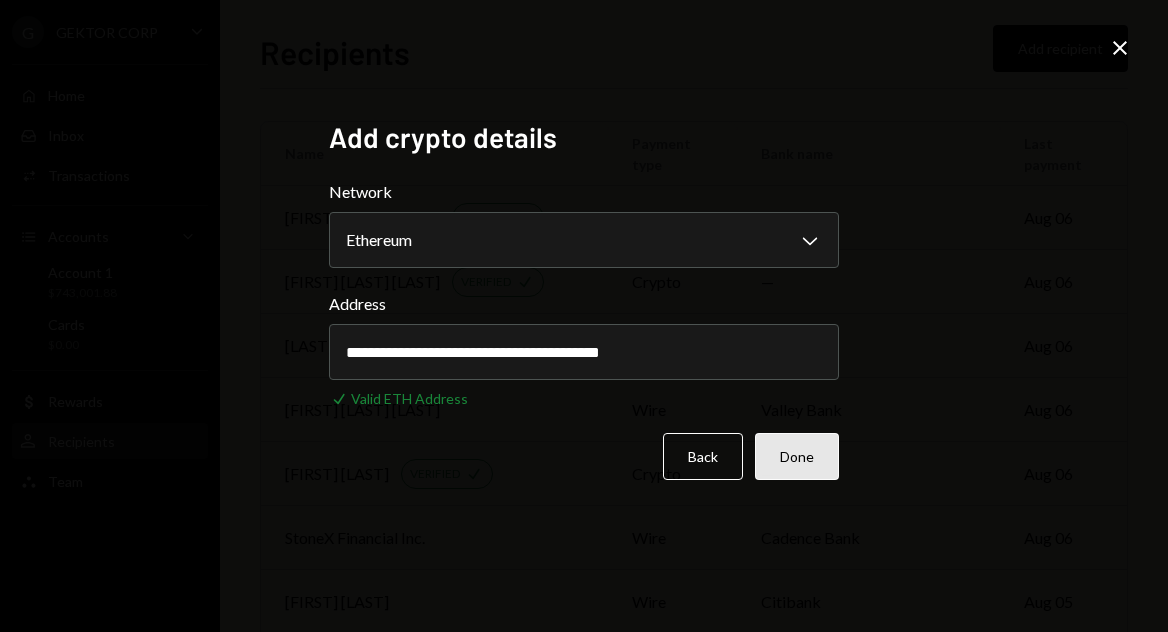 type on "**********" 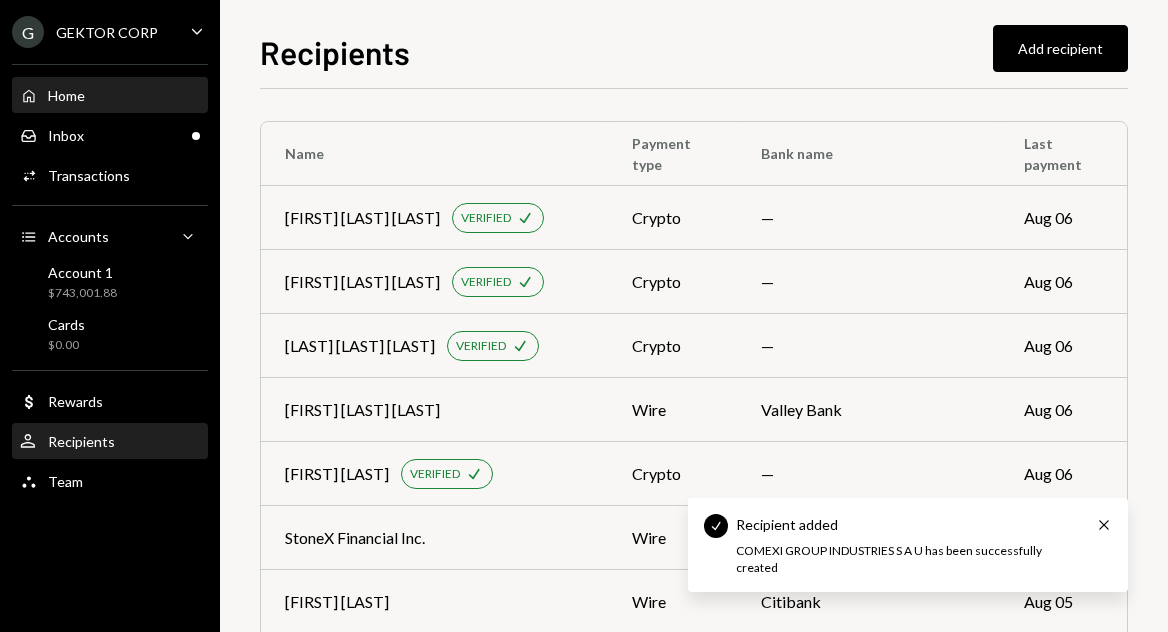 click on "Home Home" at bounding box center [110, 96] 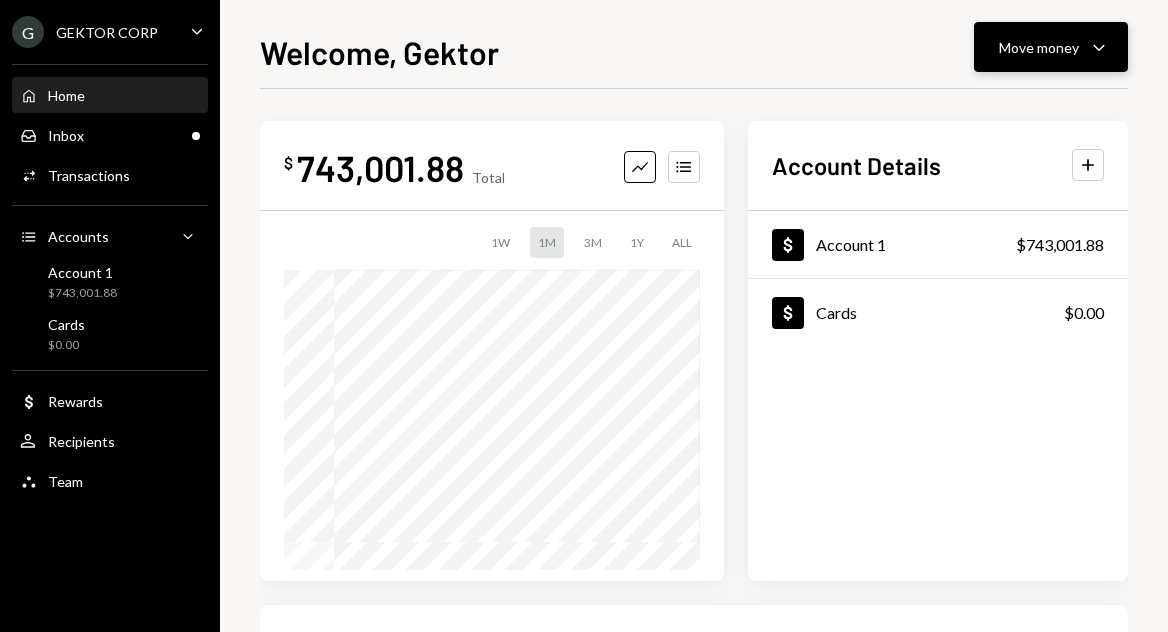 click on "Move money" at bounding box center (1039, 47) 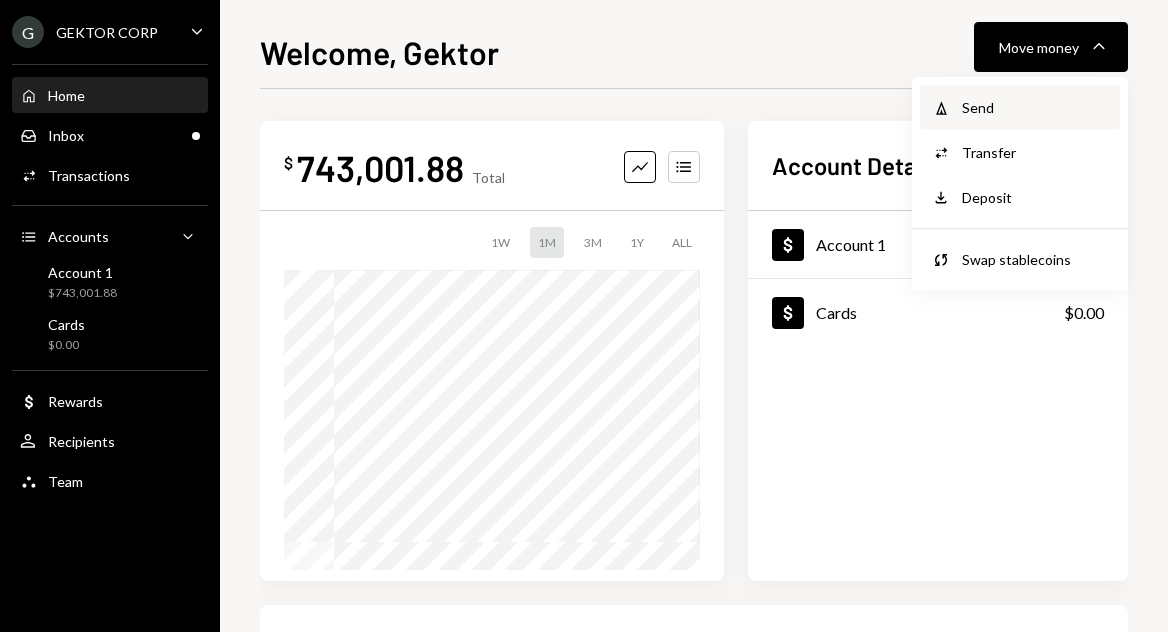 click on "Send" at bounding box center (1035, 107) 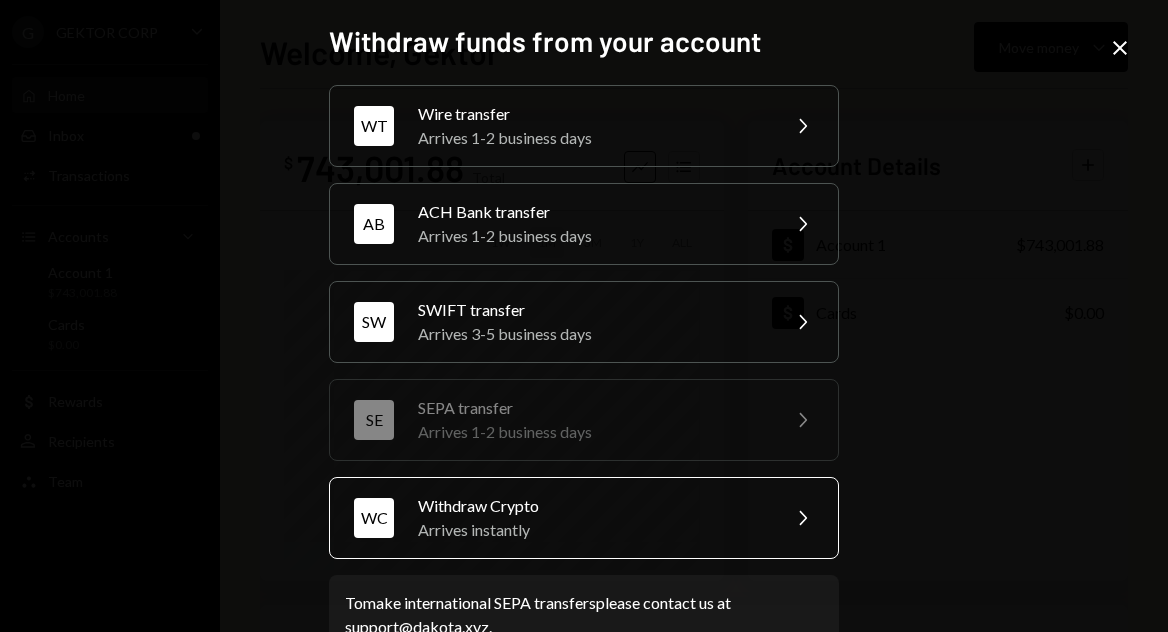 click on "WC Withdraw Crypto Arrives instantly Chevron Right" at bounding box center [584, 518] 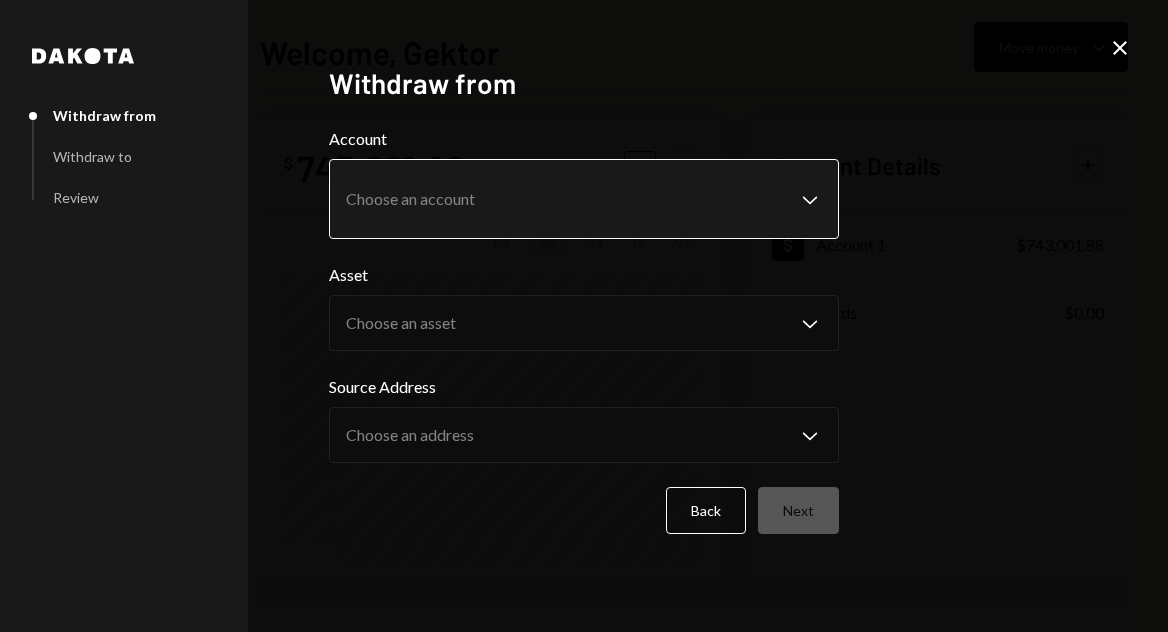 click on "G GEKTOR CORP Caret Down Home Home Inbox Inbox Activities Transactions Accounts Accounts Caret Down Account 1 $743,001.88 Cards $0.00 Dollar Rewards User Recipients Team Team Welcome, [NAME] Move money Caret Down $ 743,001.88 Total Graph Accounts 1W 1M 3M 1Y ALL Account Details Plus Dollar Account 1 $743,001.88 Dollar Cards $0.00 Recent Transactions View all Type Initiated By Initiated At Account Status Deposit 301,493  USDC cardan erc20 08/06/2025 Account 1 Completed Bank Deposit $120,000.00 [NAME] 08/06/2025 Account 1 Completed Bank Deposit $8,750.00 BIT CAPITAL INVESTMENTS, CORP. 08/06/2025 Account 1 Completed Bank Deposit $50,000.00 [NAME] 08/06/2025 Account 1 Completed Bank Deposit $100,000.00 [NAME] 08/06/2025 Account 1 Completed Welcome, [NAME] - Dakota Dakota Withdraw from Withdraw to Review Withdraw from Account Choose an account Chevron Down Asset Choose an asset Chevron Down Source Address Choose an address Chevron Down Back Next Close" at bounding box center [584, 316] 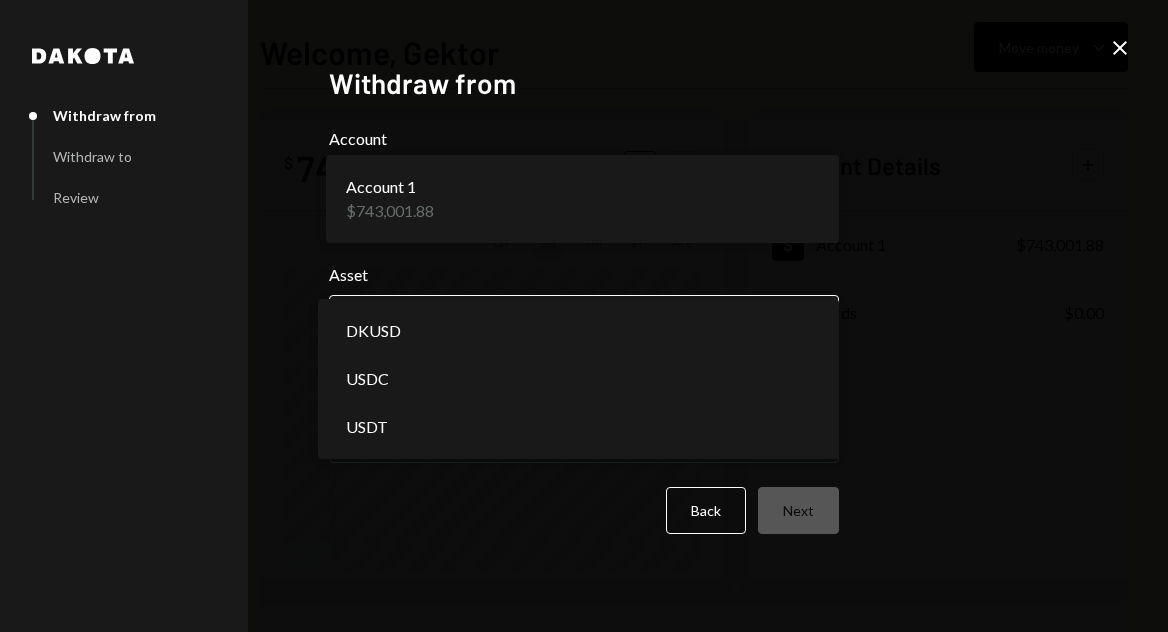 click on "**********" at bounding box center [584, 316] 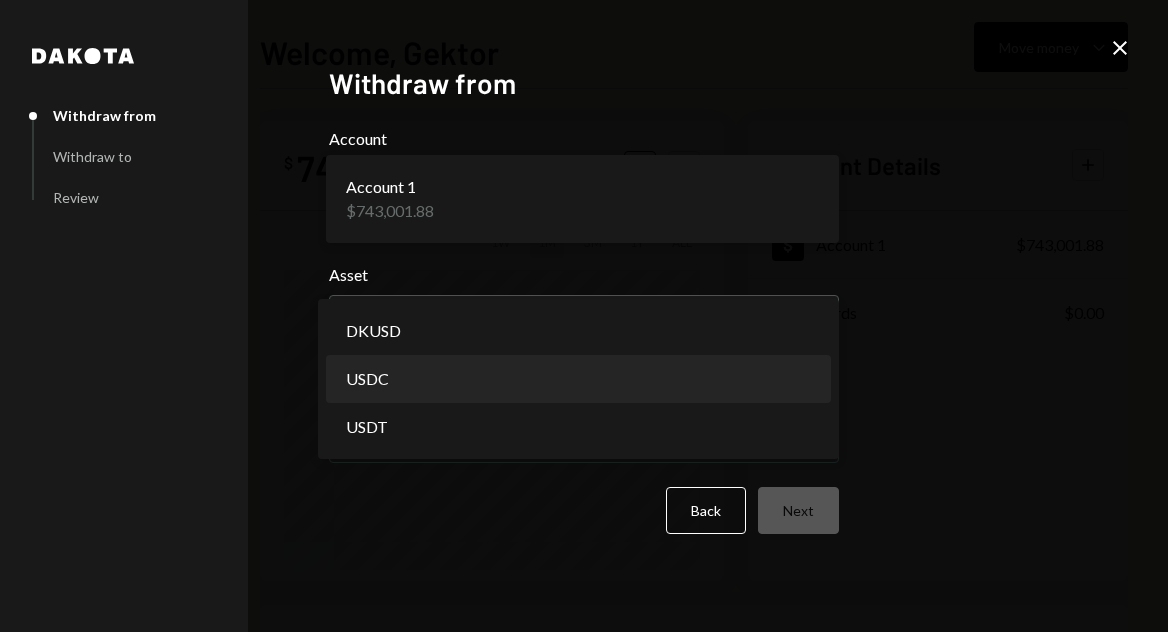 select on "****" 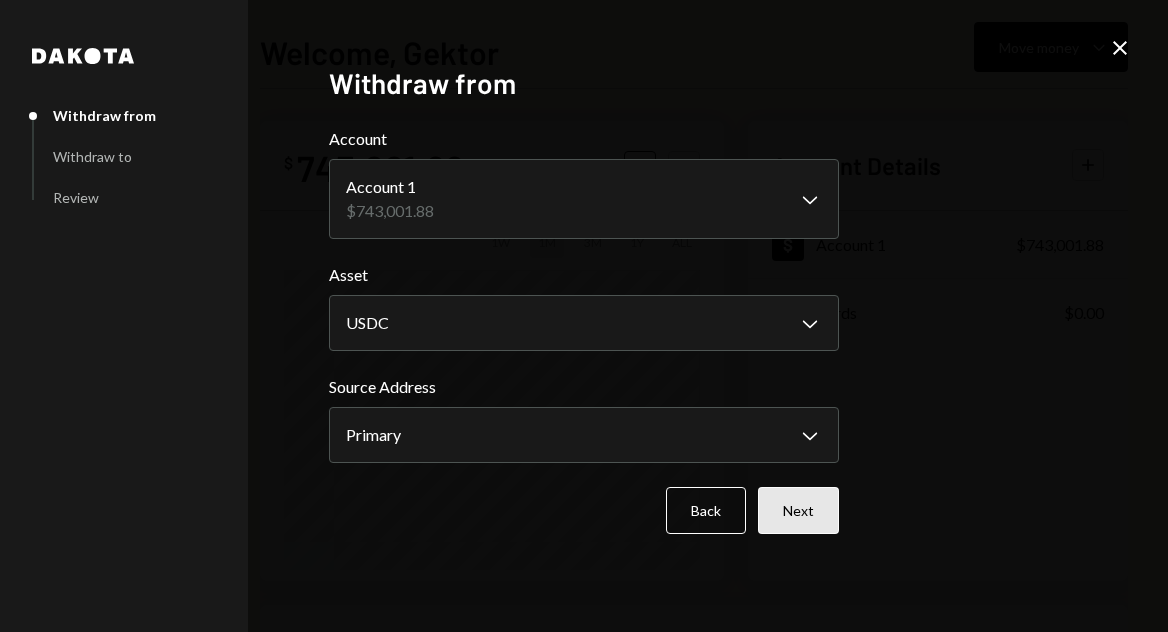 click on "Next" at bounding box center [798, 510] 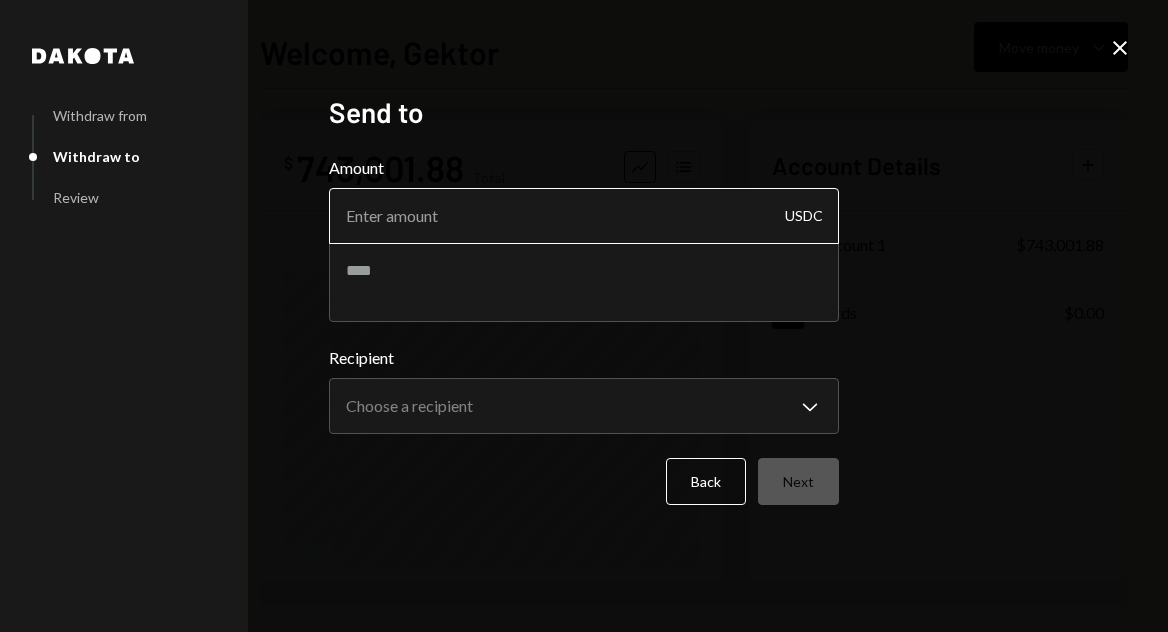 click on "Amount" at bounding box center (584, 216) 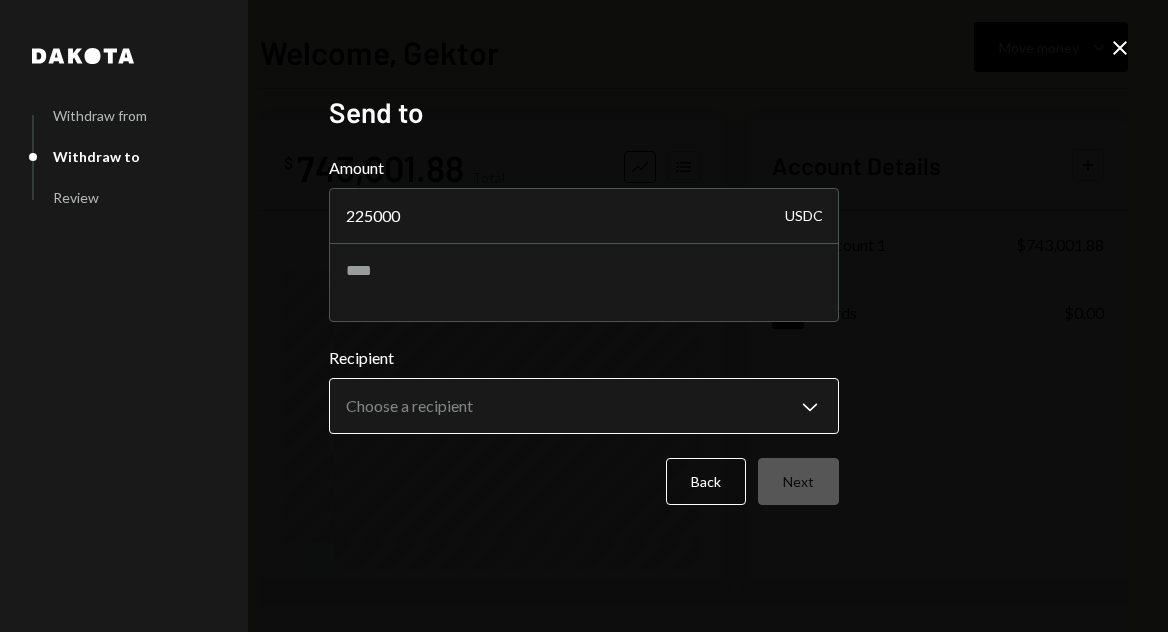type on "225000" 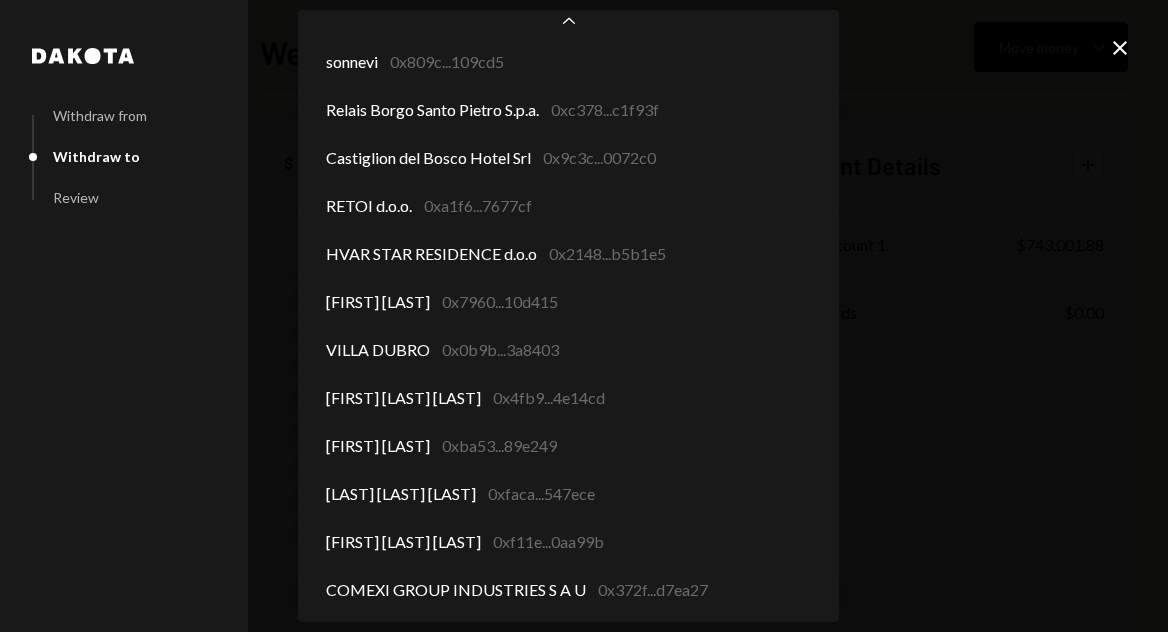 scroll, scrollTop: 1156, scrollLeft: 0, axis: vertical 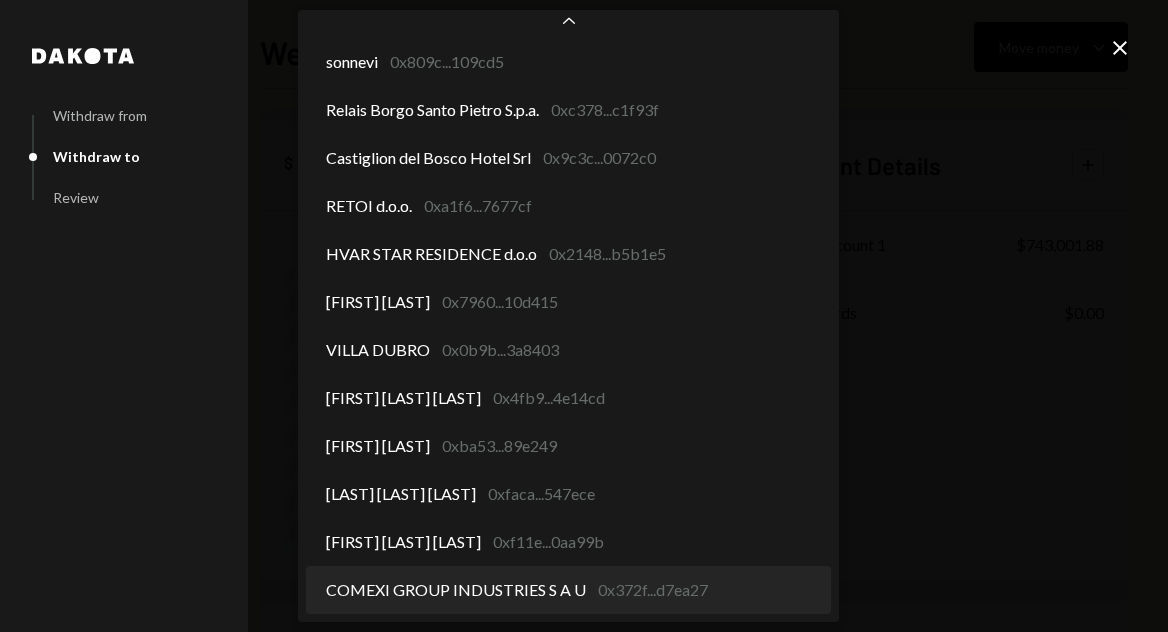 select on "**********" 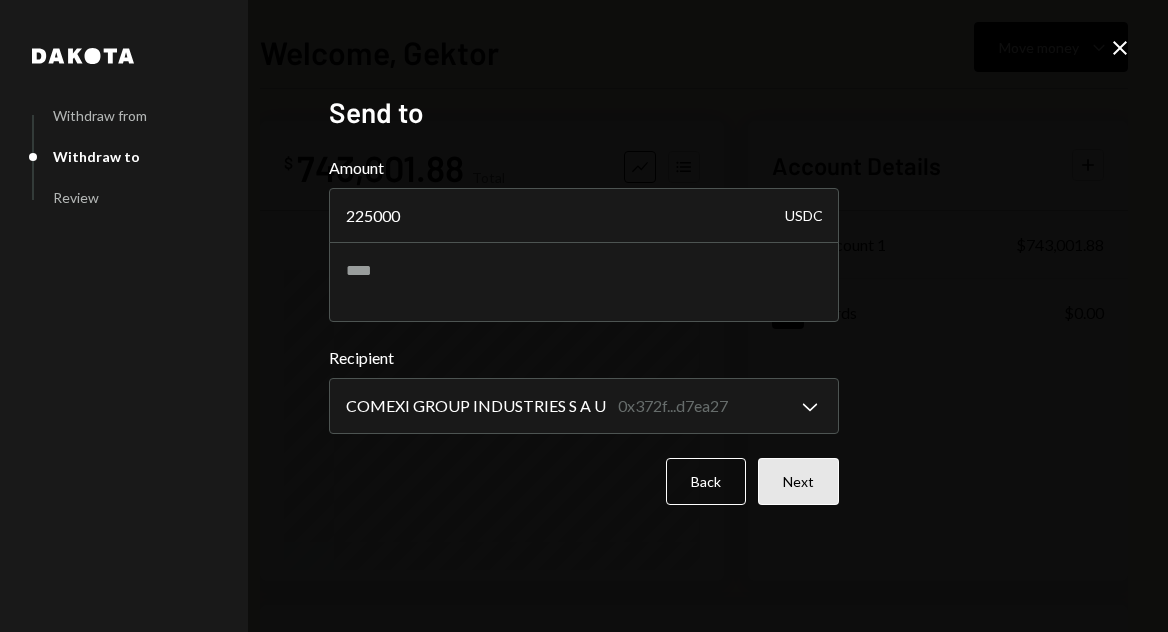 click on "Next" at bounding box center [798, 481] 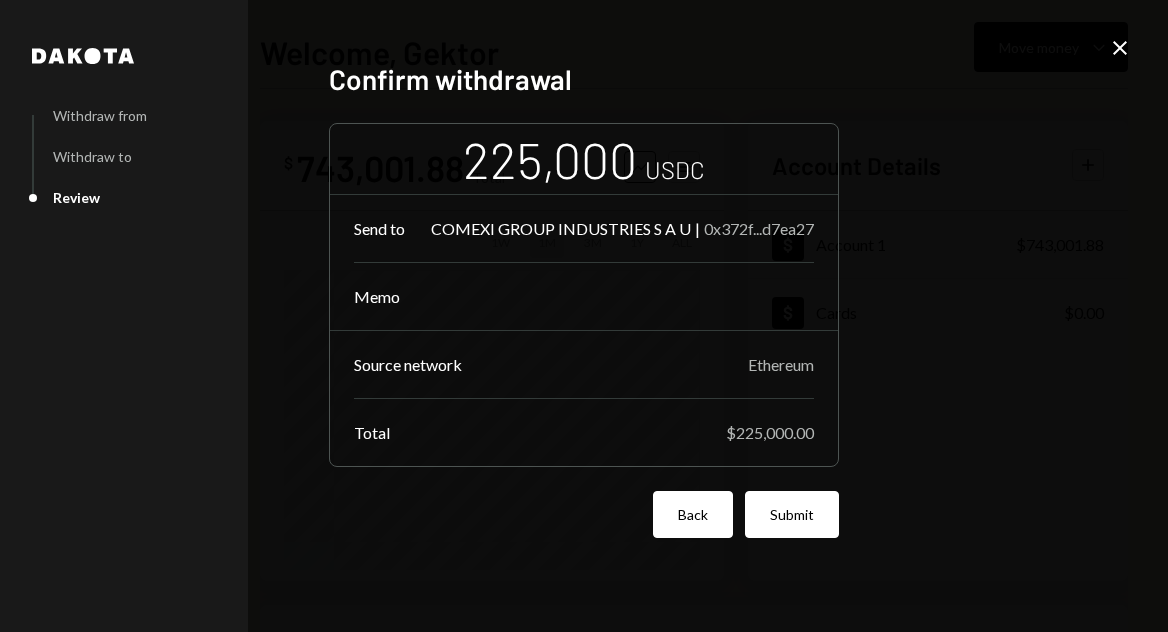 click on "Back" at bounding box center (693, 514) 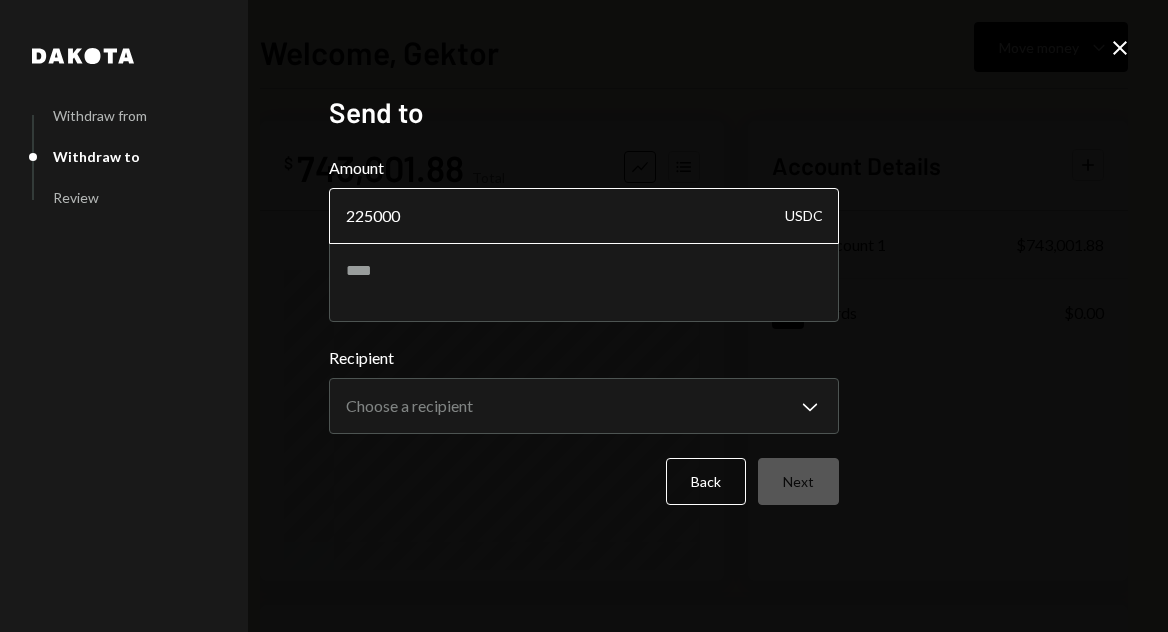 drag, startPoint x: 472, startPoint y: 234, endPoint x: 332, endPoint y: 234, distance: 140 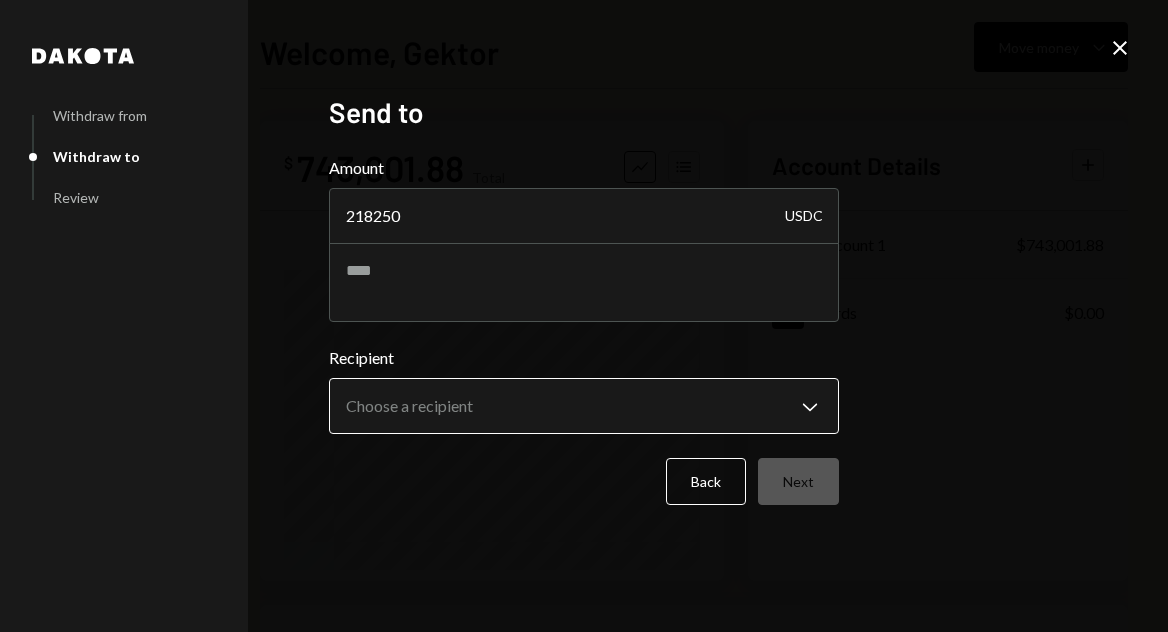 type on "218250" 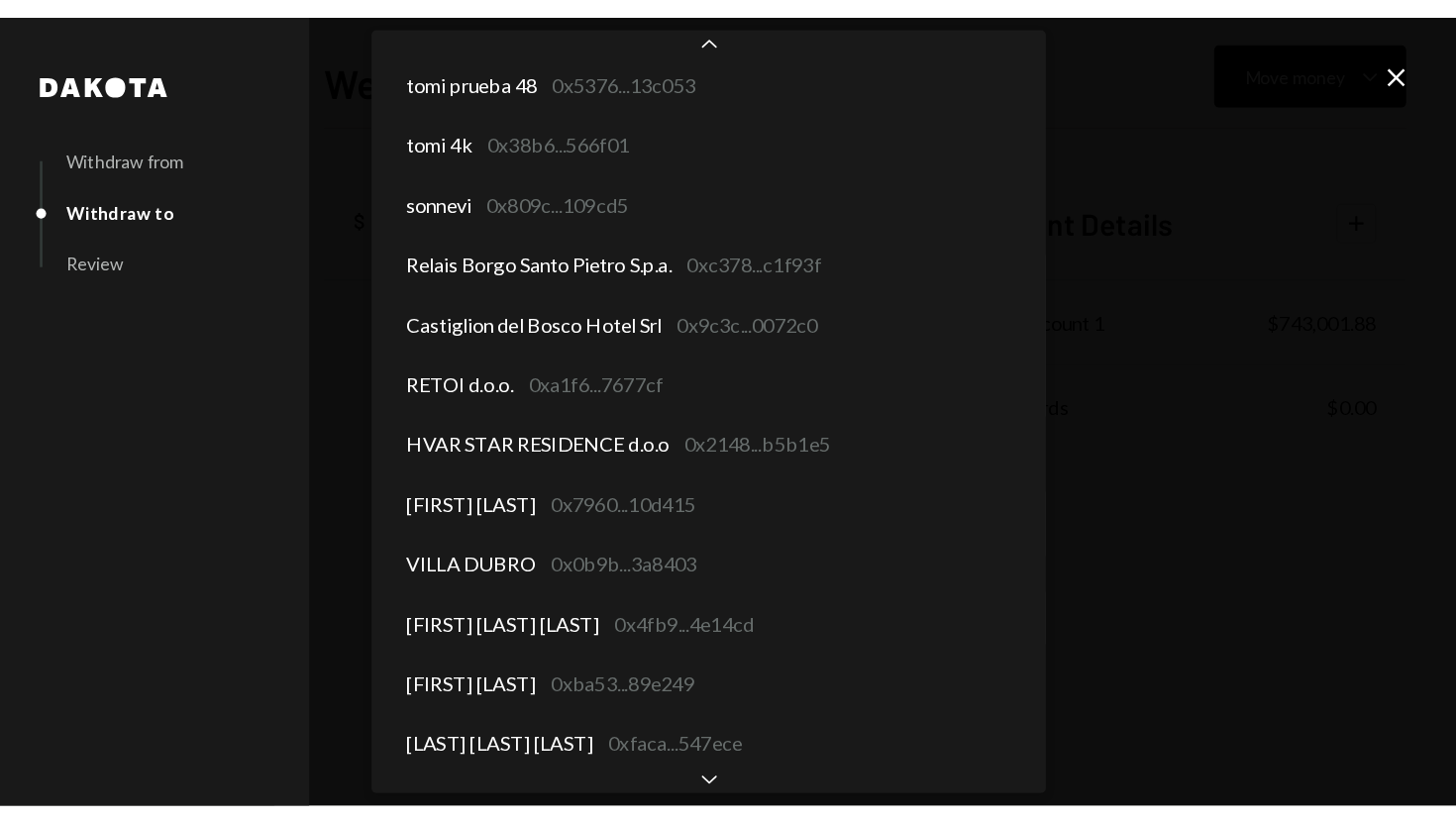 scroll, scrollTop: 1145, scrollLeft: 0, axis: vertical 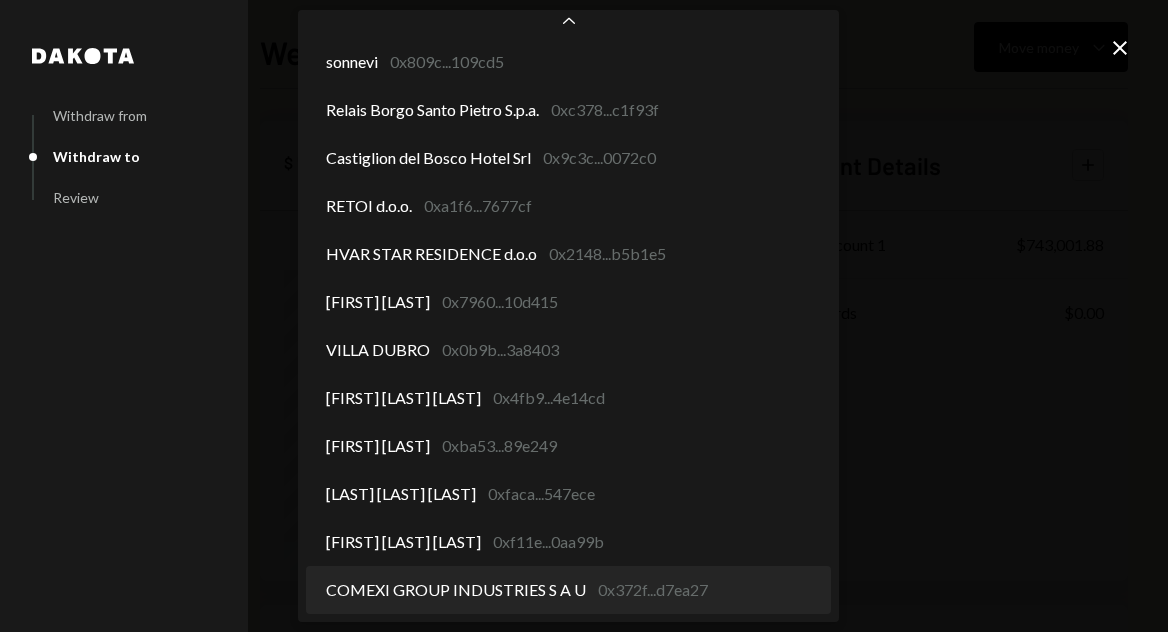 select on "**********" 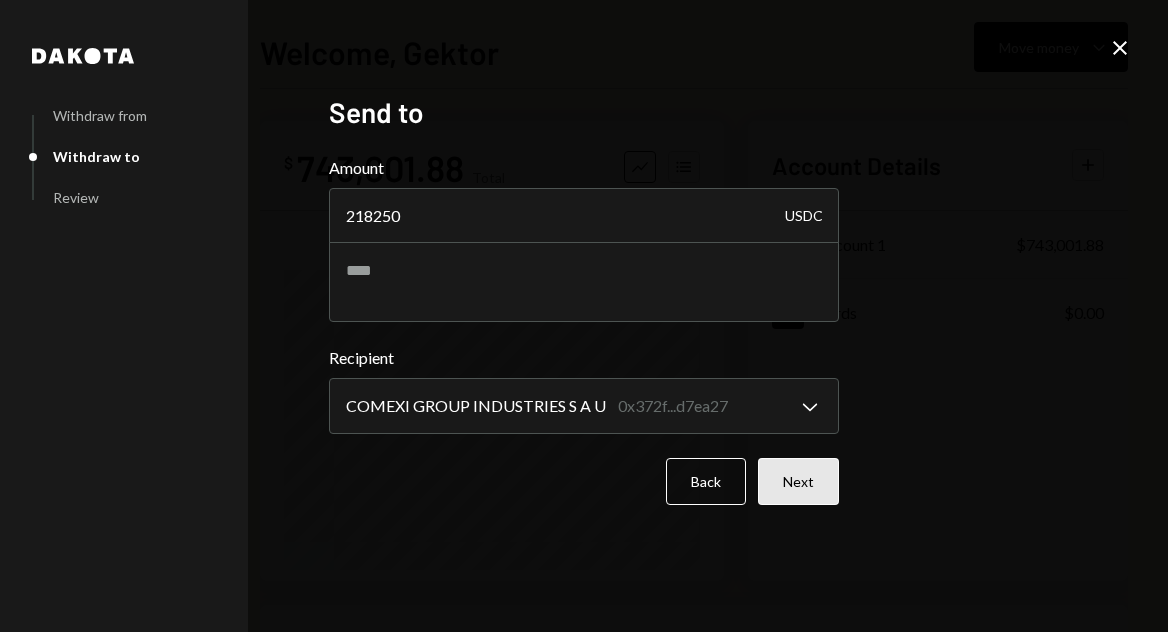 click on "Next" at bounding box center [798, 481] 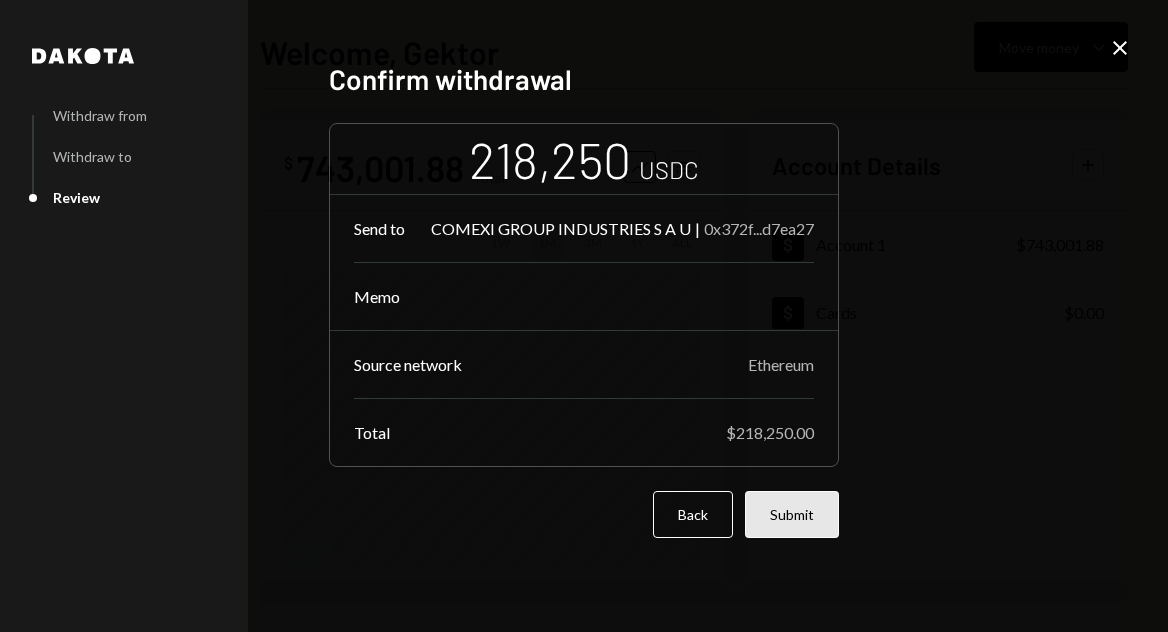 click on "Submit" at bounding box center [792, 514] 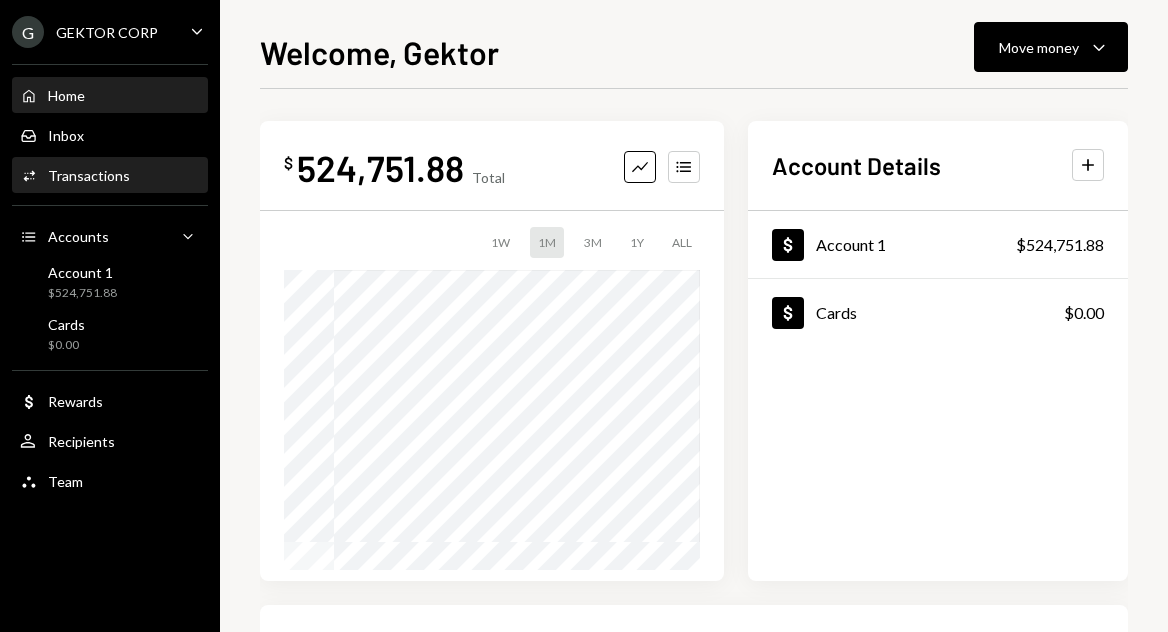 click on "Transactions" at bounding box center [89, 175] 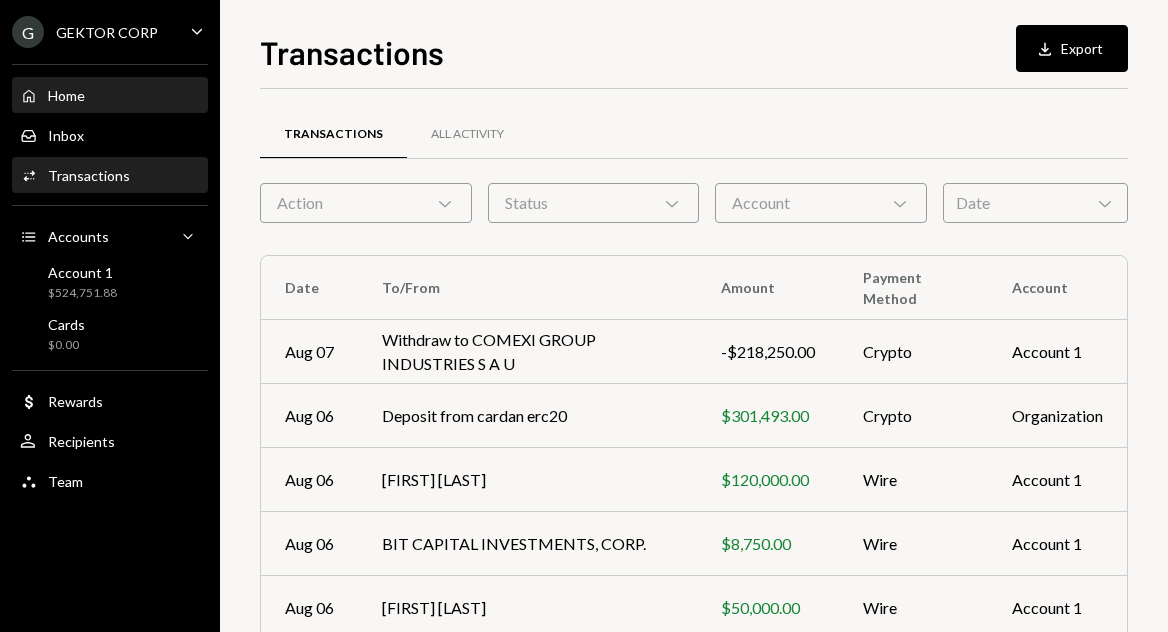 click on "Home Home" at bounding box center [110, 96] 